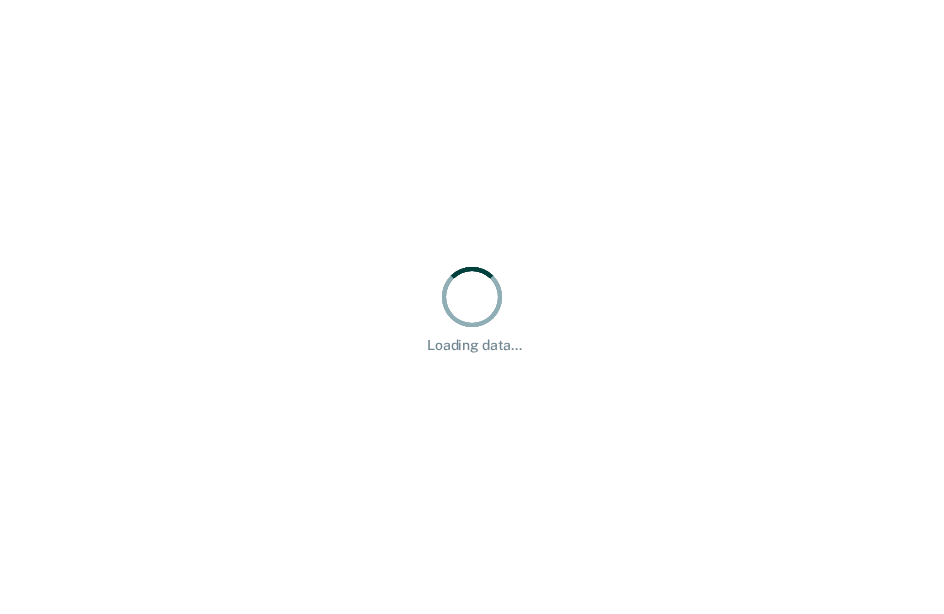 scroll, scrollTop: 0, scrollLeft: 0, axis: both 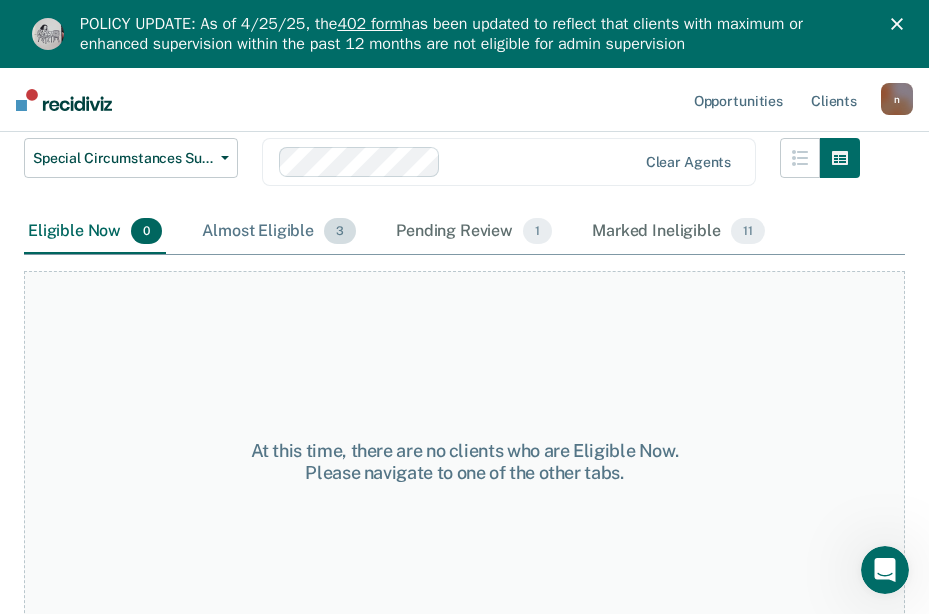 click on "Almost Eligible 3" at bounding box center [279, 232] 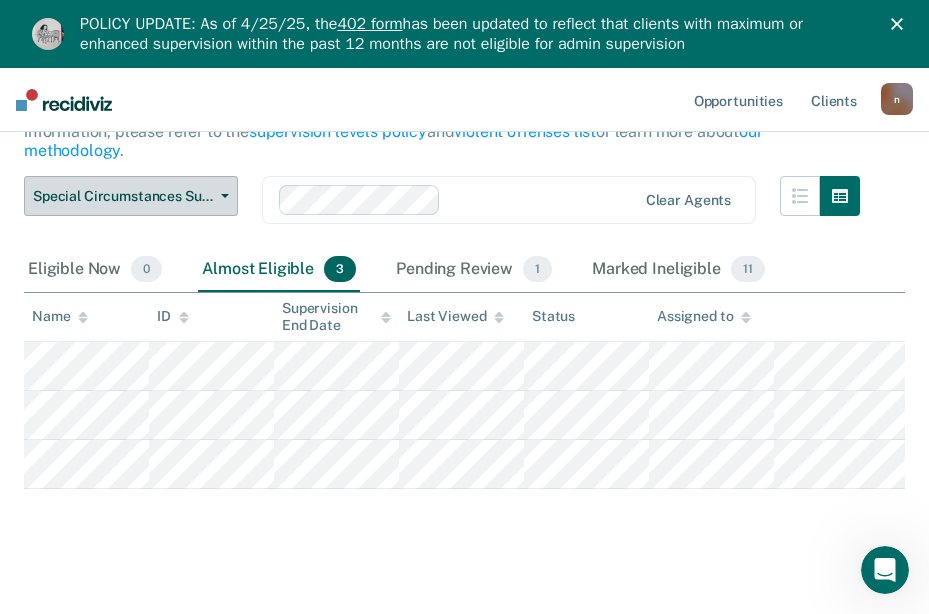 click on "Special Circumstances Supervision" at bounding box center (123, 196) 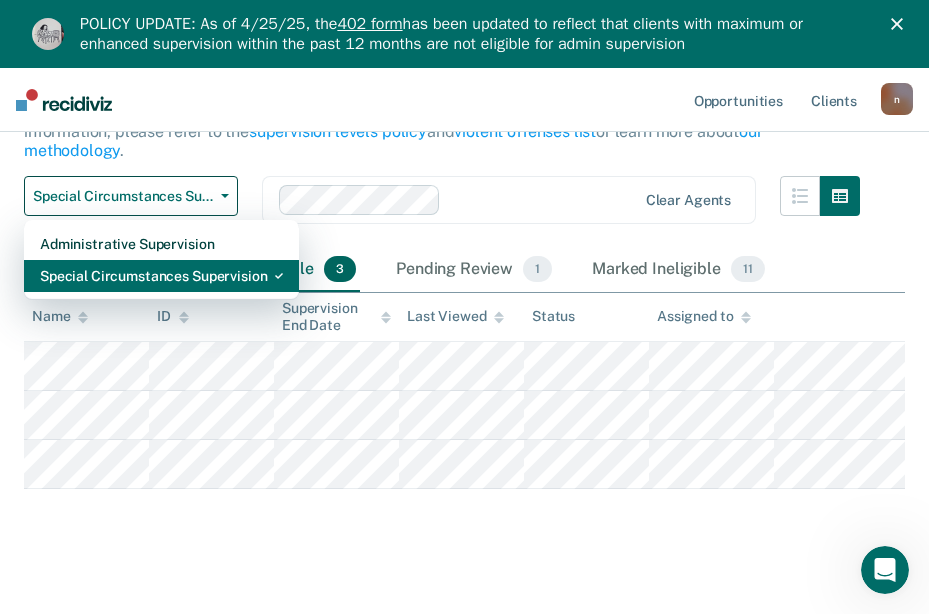 click on "Special Circumstances Supervision" at bounding box center [161, 276] 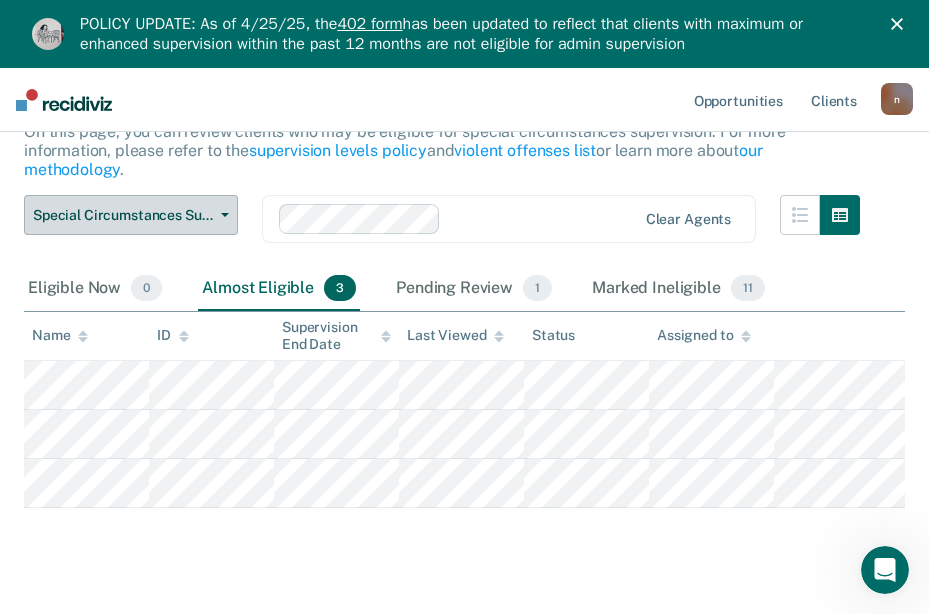 scroll, scrollTop: 256, scrollLeft: 0, axis: vertical 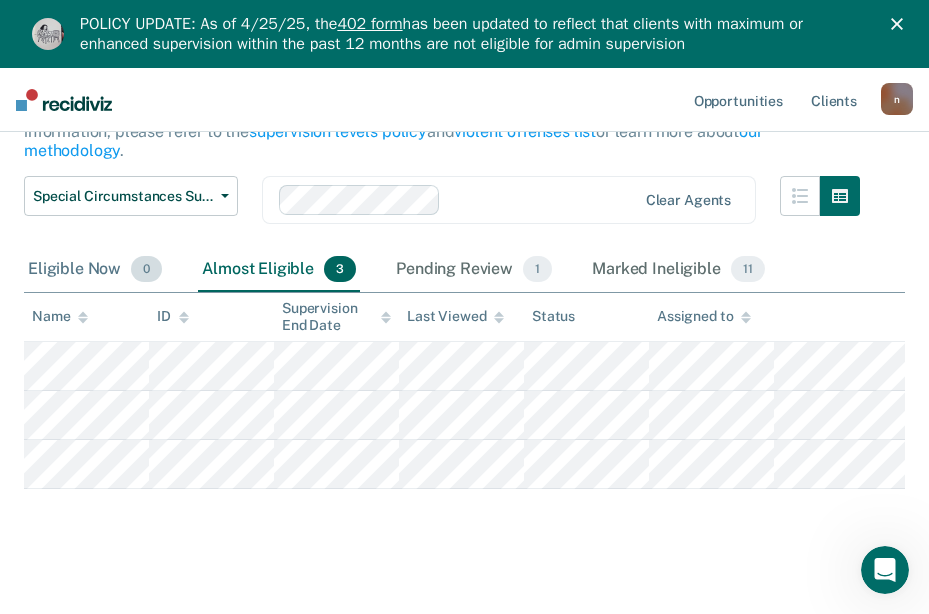 click on "Eligible Now 0" at bounding box center (95, 270) 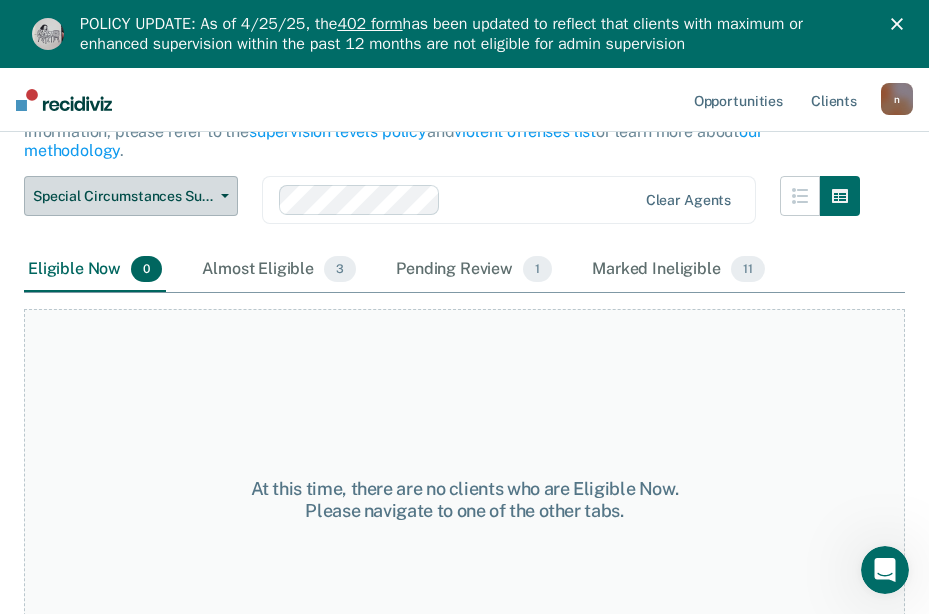click on "Special Circumstances Supervision" at bounding box center [131, 196] 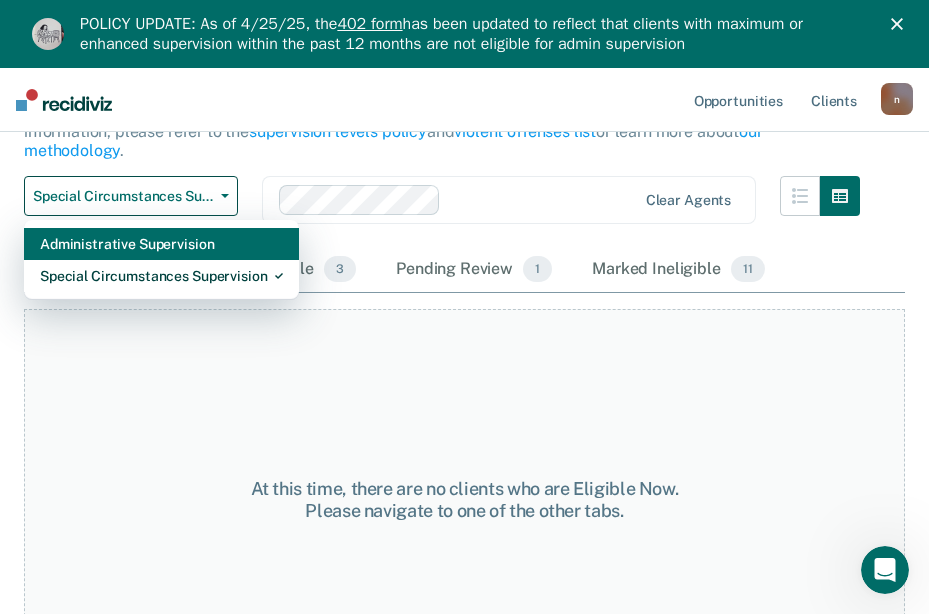 click on "Administrative Supervision" at bounding box center (161, 244) 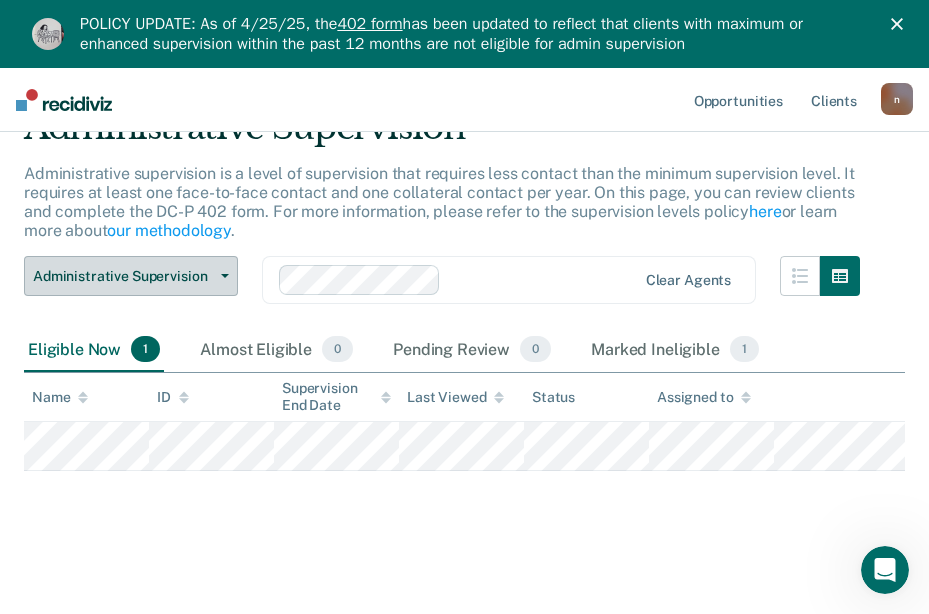 scroll, scrollTop: 110, scrollLeft: 0, axis: vertical 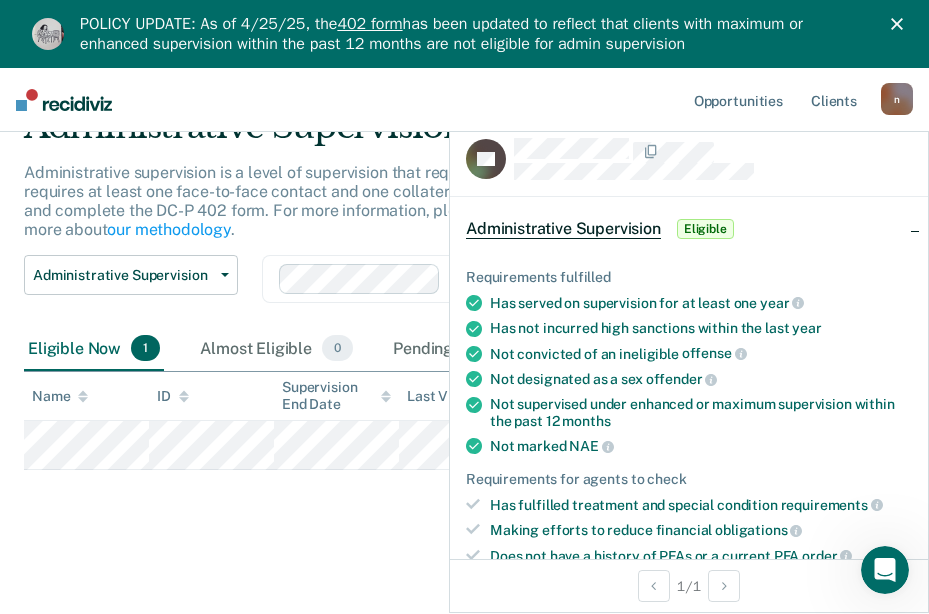 click on "Administrative supervision is a level of supervision that requires less contact than the minimum supervision level. It requires at least one face-to-face contact and one collateral contact per year. On this page, you can review clients and complete the DC-P 402 form. For more information, please refer to the supervision levels policy  here  or learn more about  our methodology ." at bounding box center [439, 201] 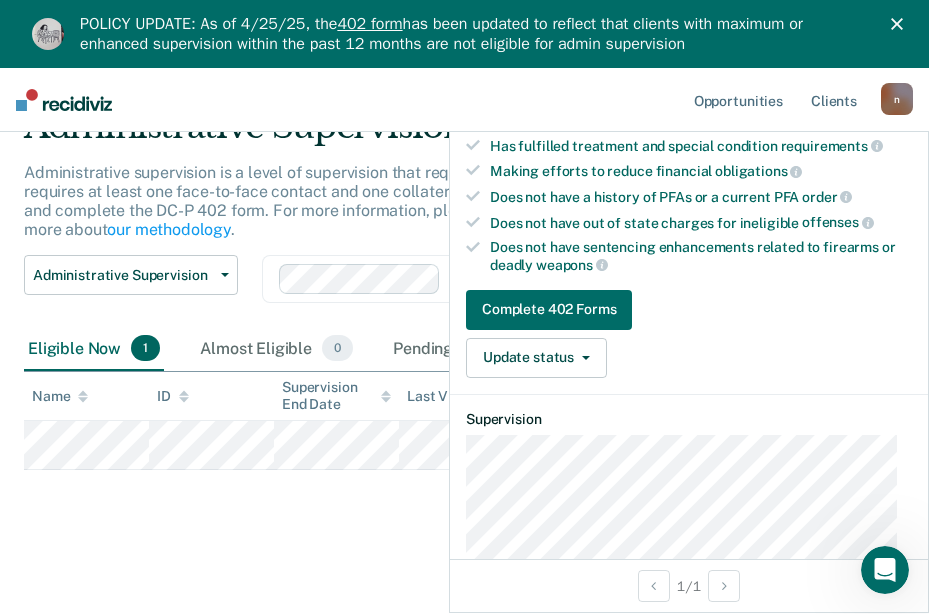 scroll, scrollTop: 400, scrollLeft: 0, axis: vertical 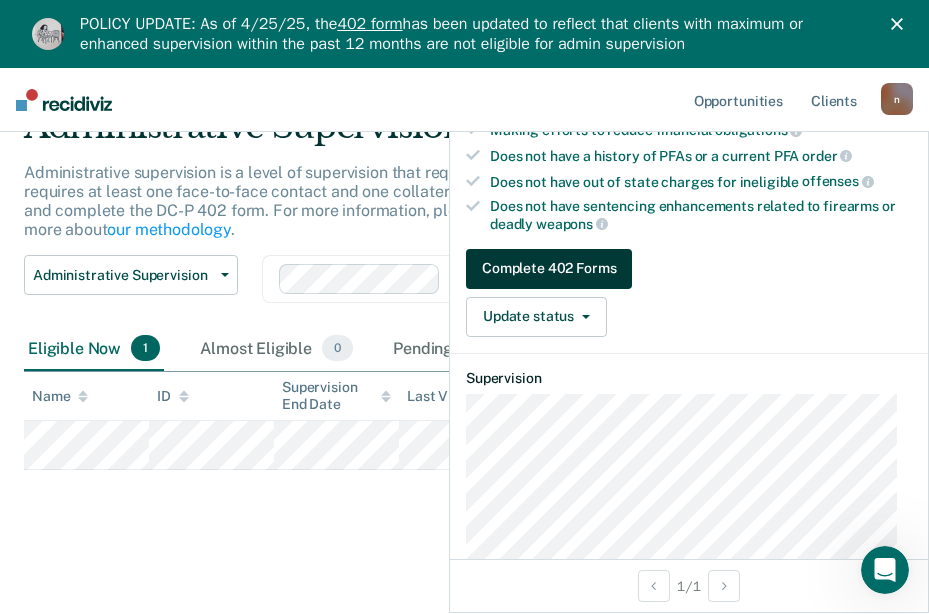 click on "Complete 402 Forms" at bounding box center [549, 269] 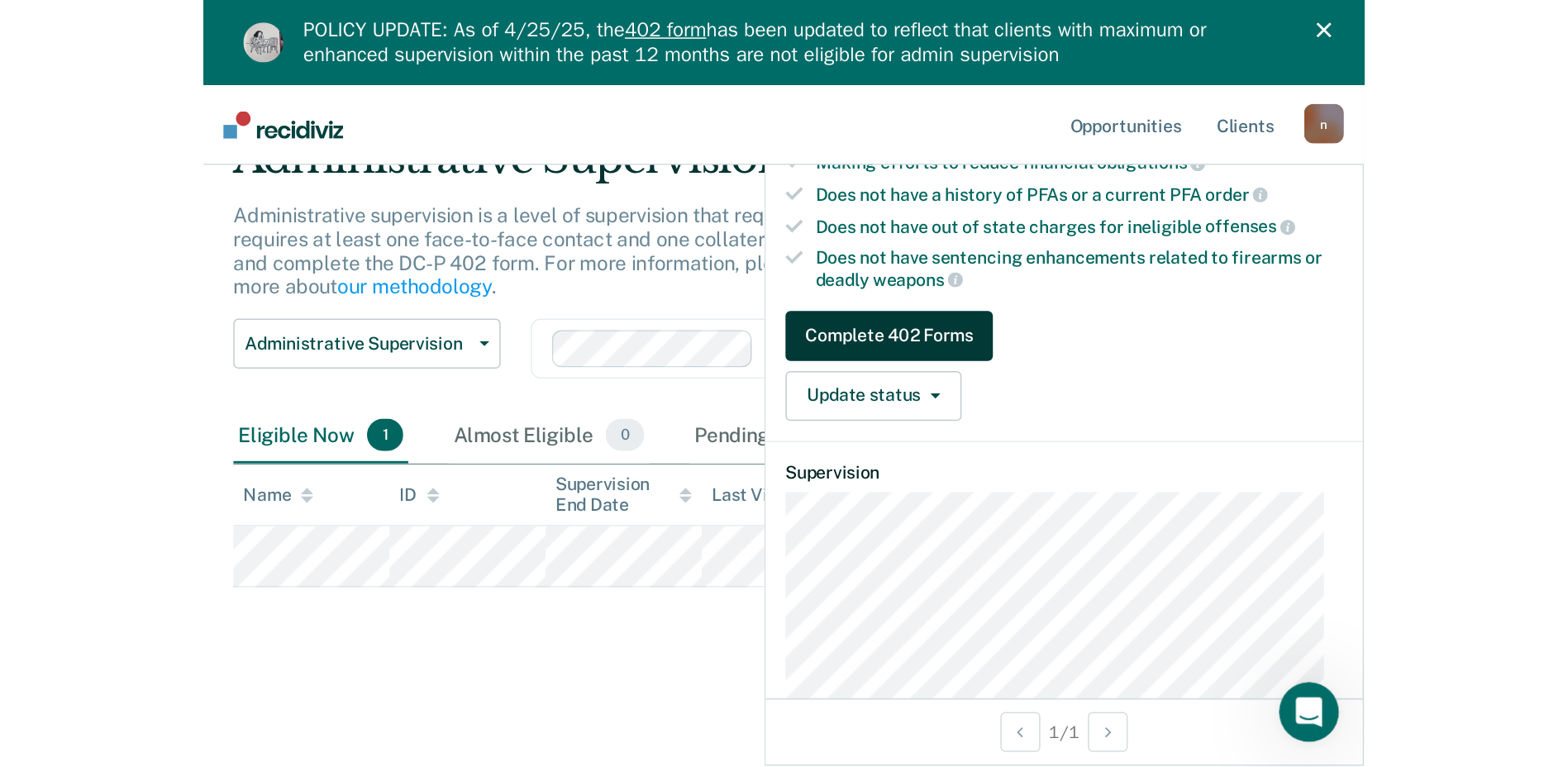 scroll, scrollTop: 0, scrollLeft: 0, axis: both 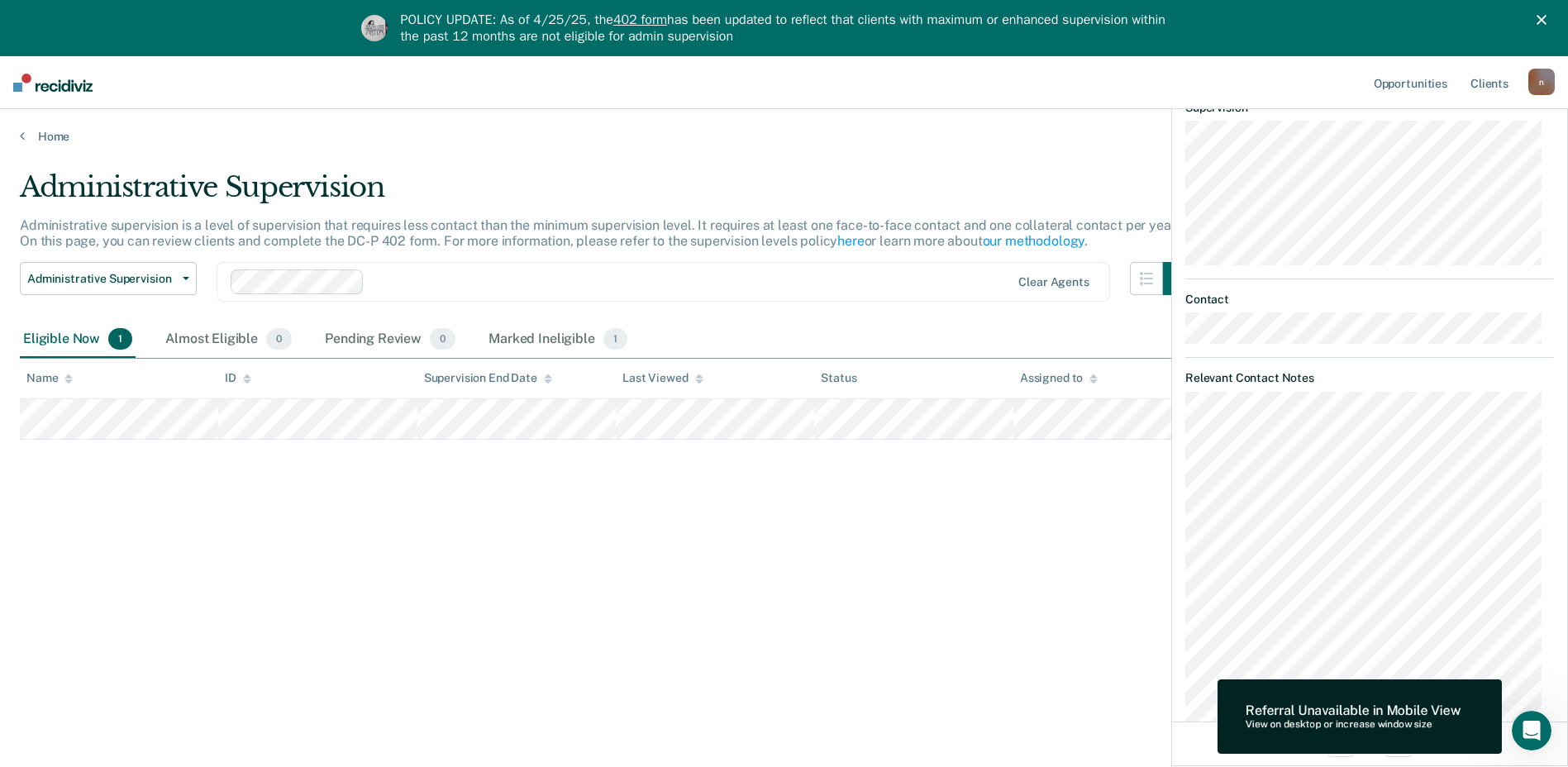 click on "View on desktop or increase window size" at bounding box center (1353, 725) 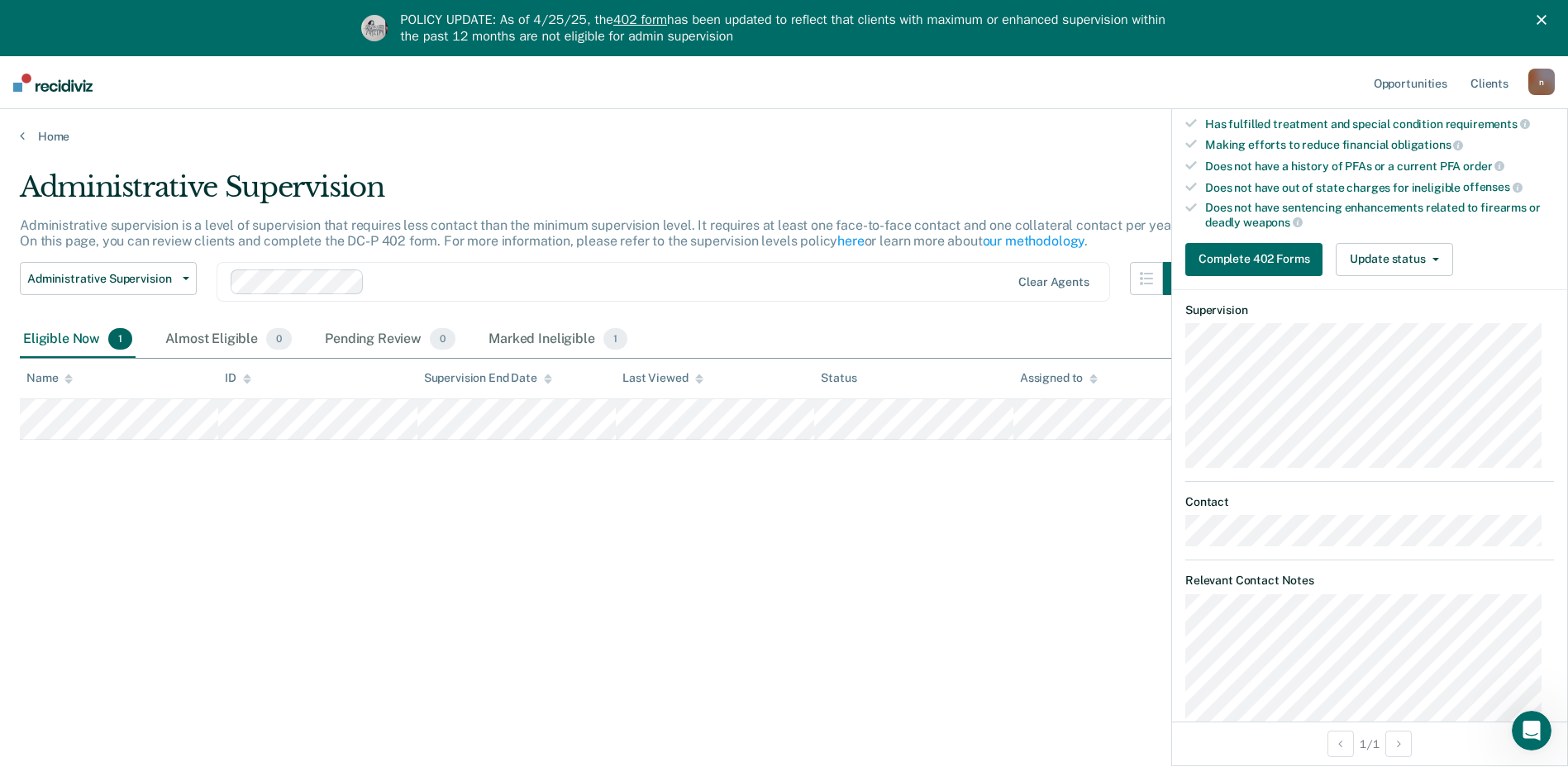 scroll, scrollTop: 273, scrollLeft: 0, axis: vertical 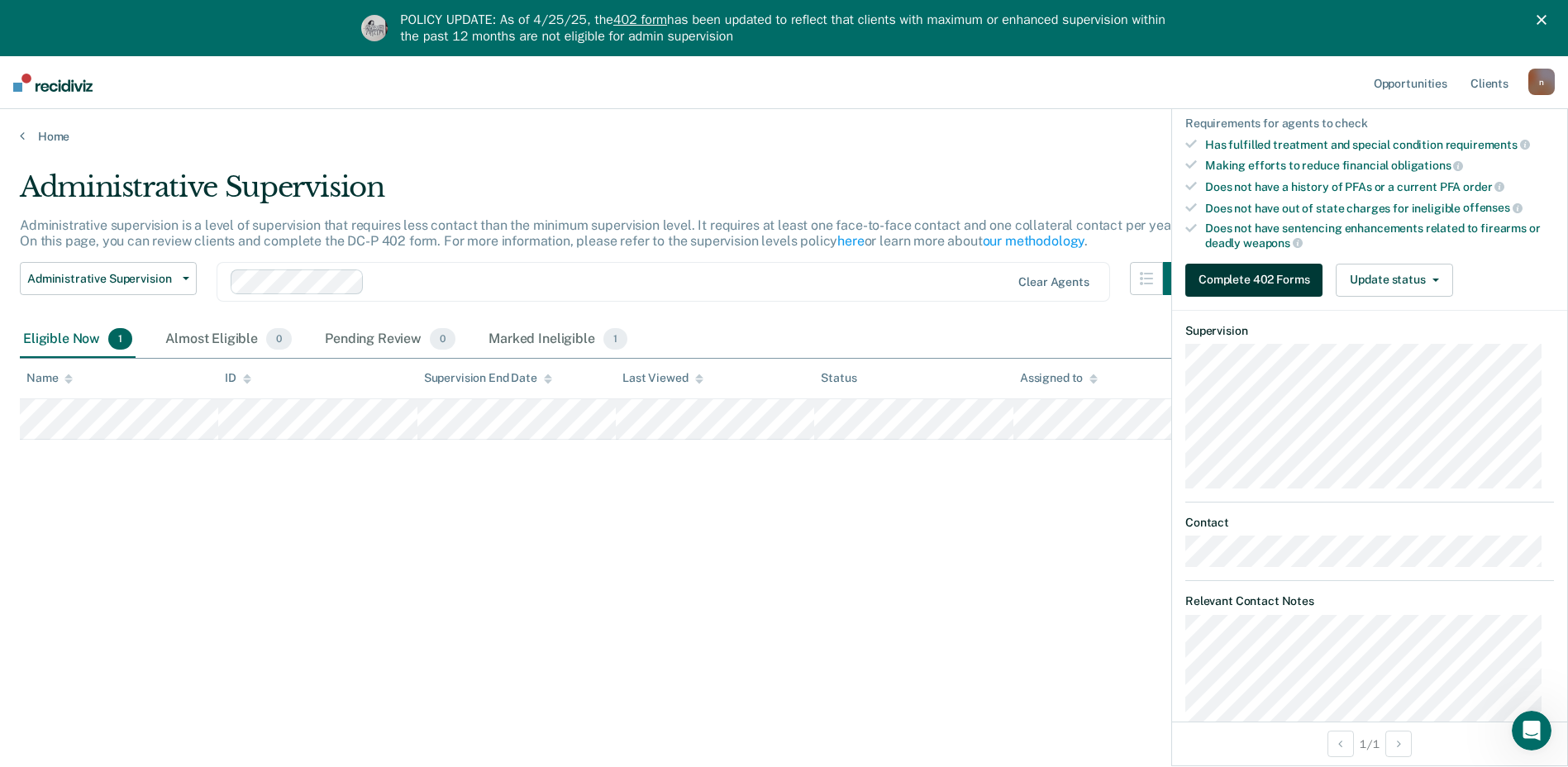 click on "Complete 402 Forms" at bounding box center (1254, 280) 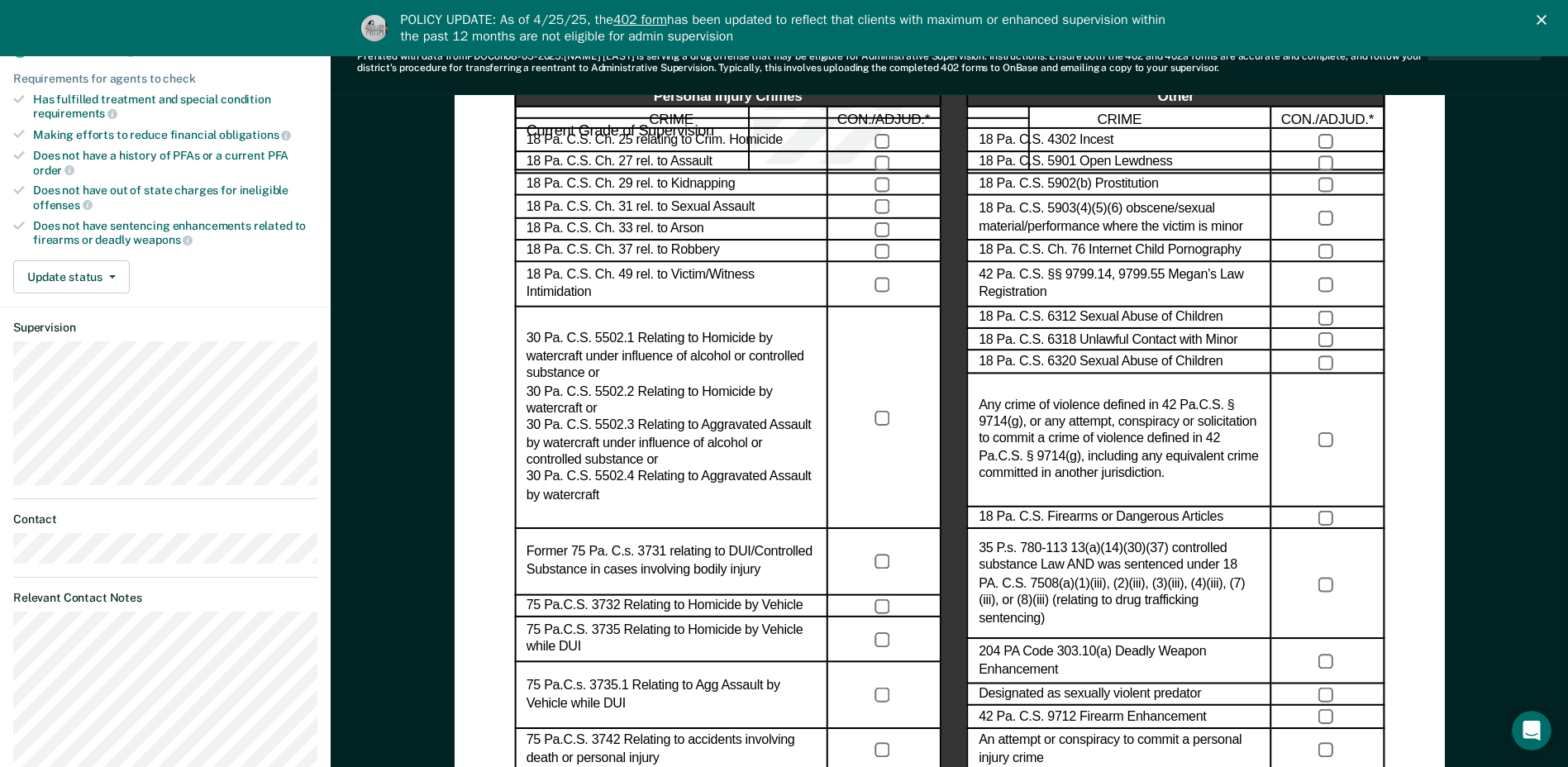 scroll, scrollTop: 413, scrollLeft: 0, axis: vertical 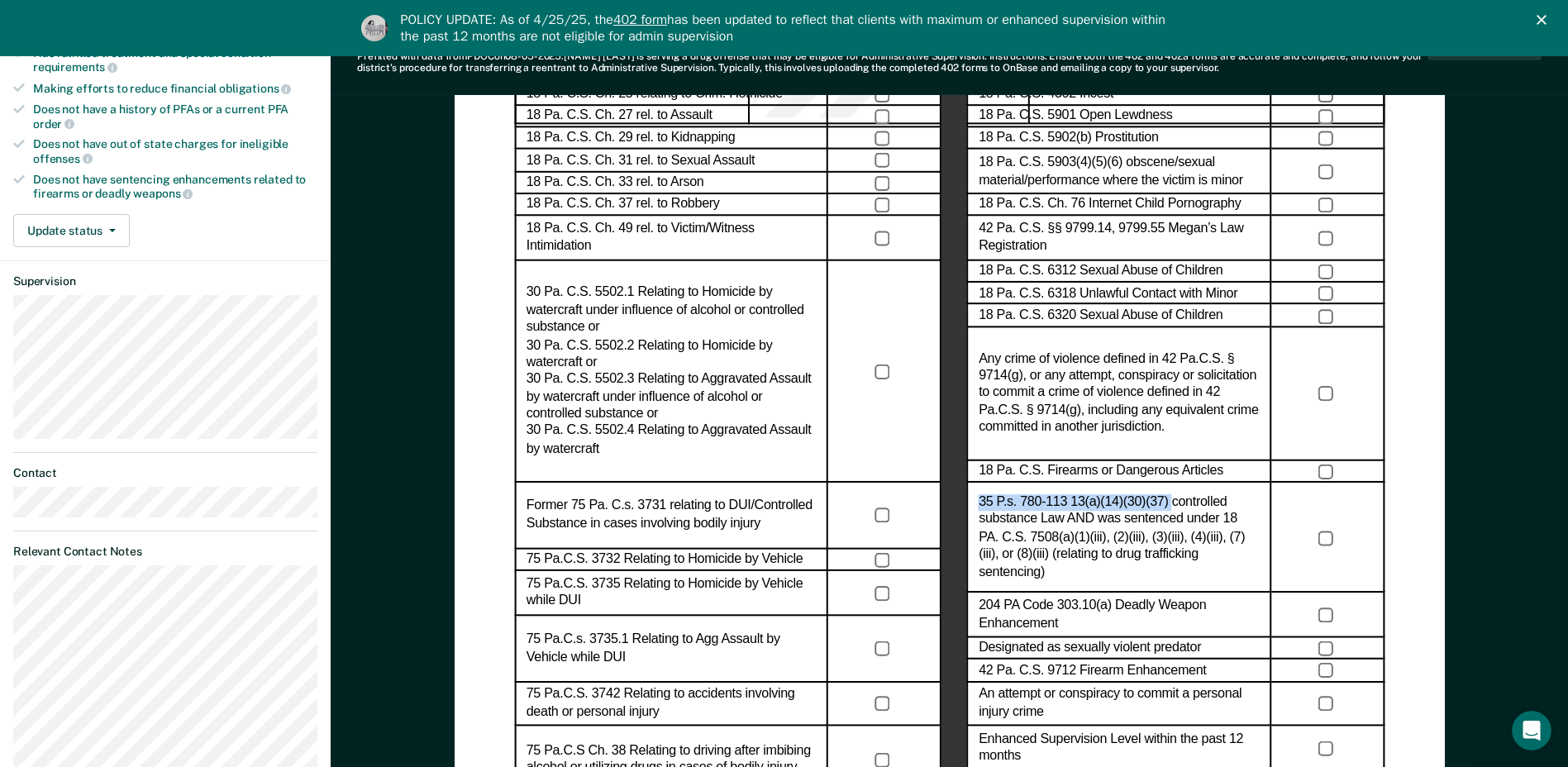 drag, startPoint x: 978, startPoint y: 512, endPoint x: 1152, endPoint y: 516, distance: 174.04597 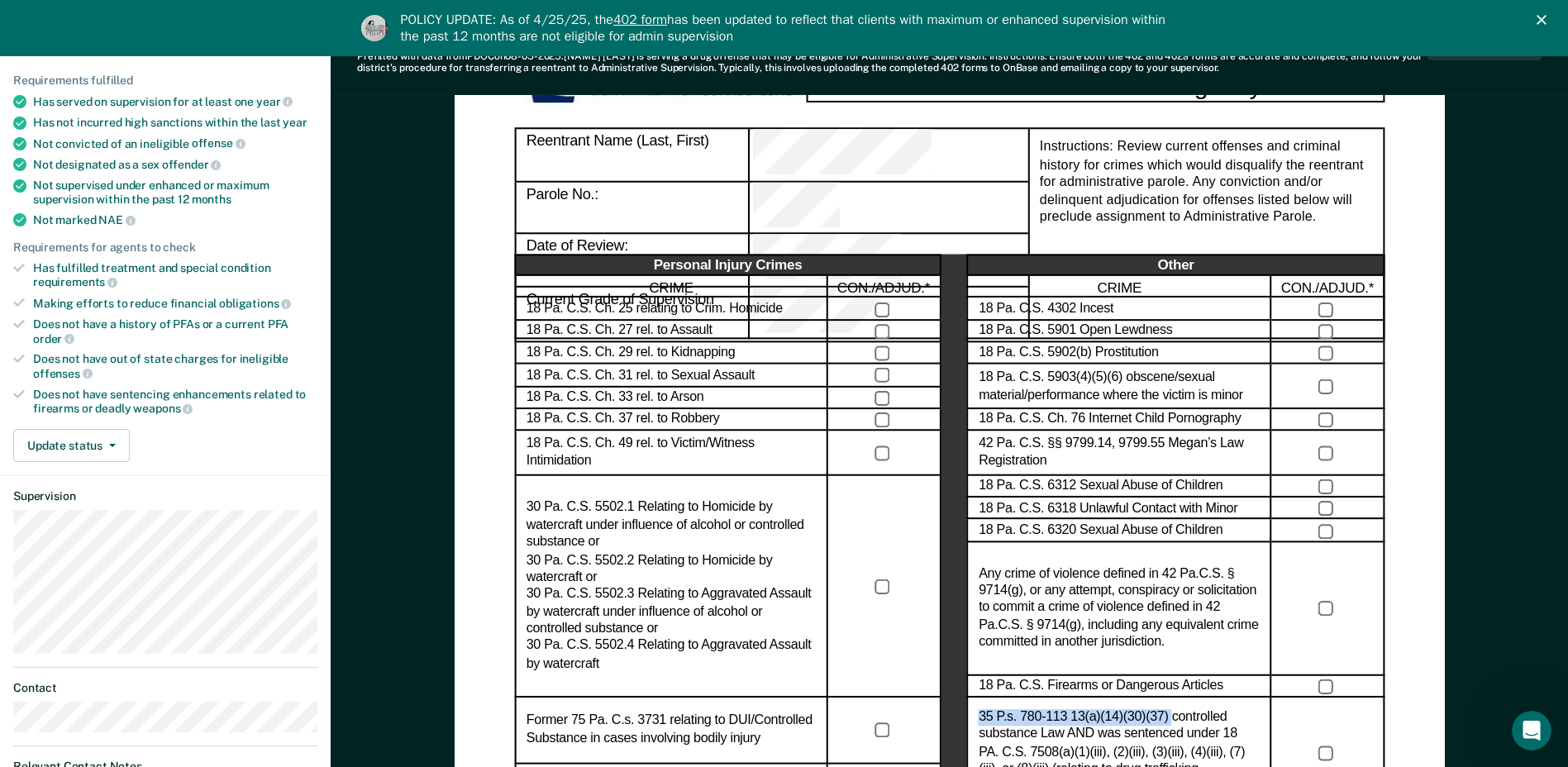 scroll, scrollTop: 248, scrollLeft: 0, axis: vertical 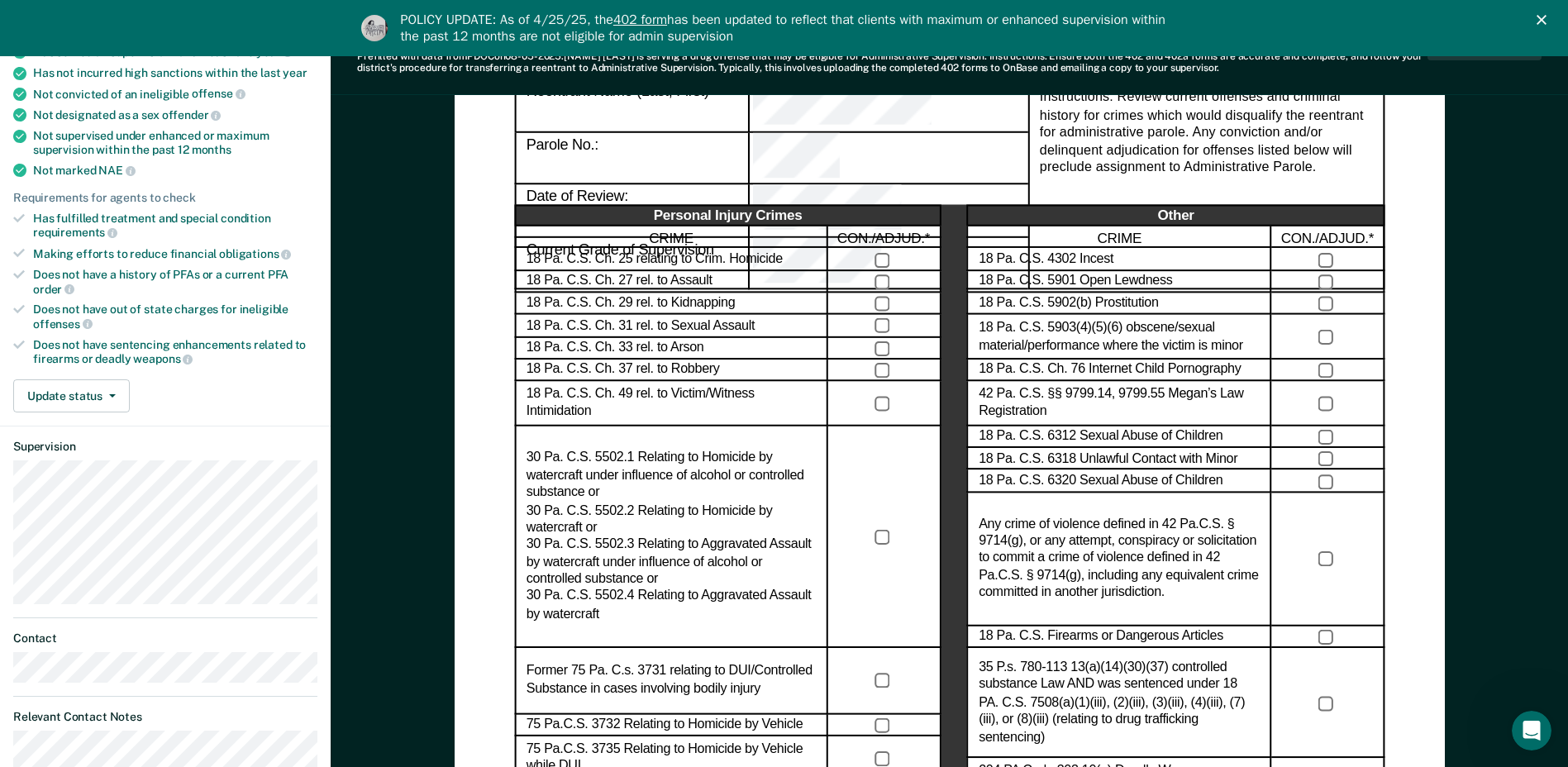 click at bounding box center [954, 593] 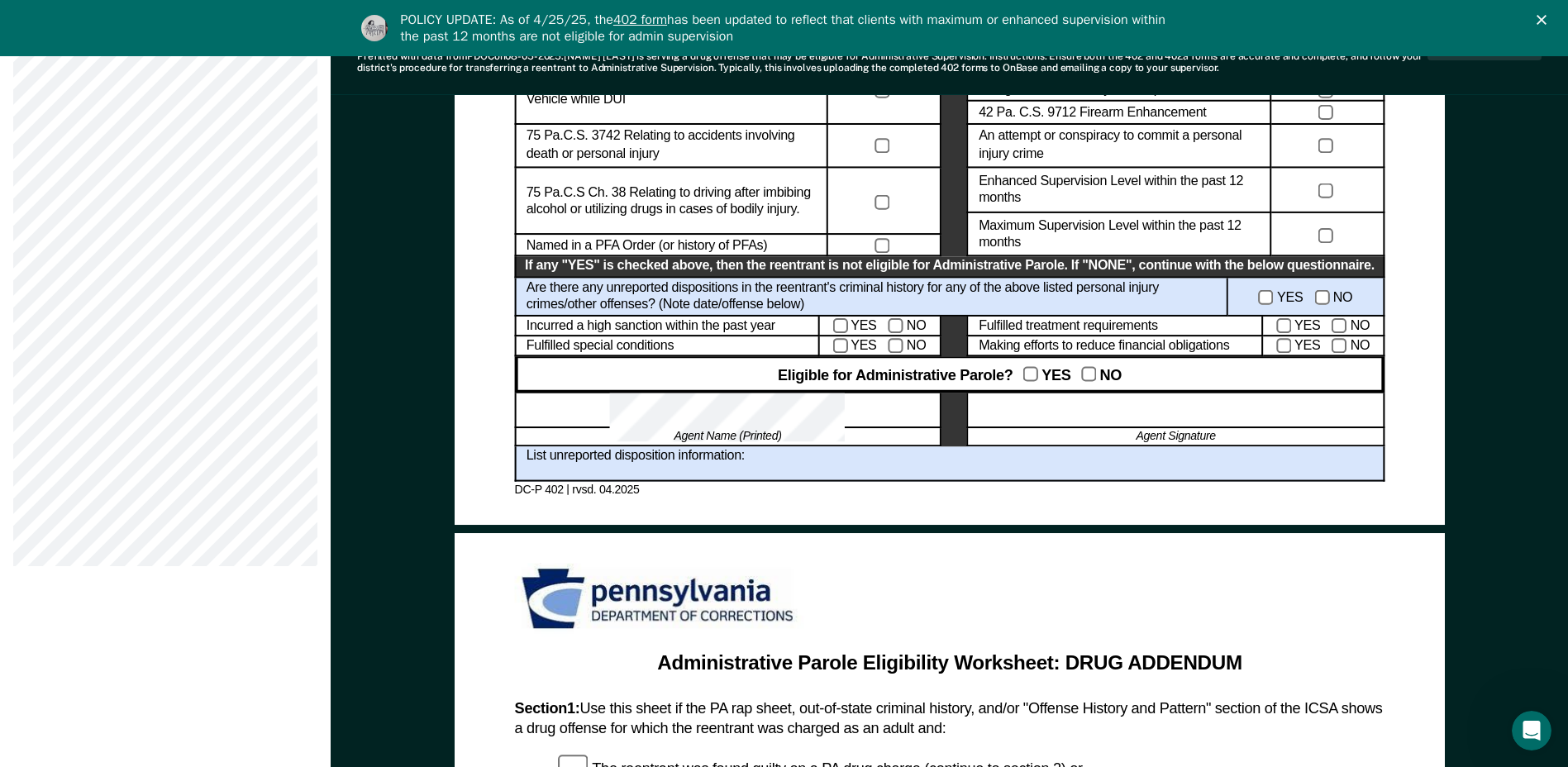 scroll, scrollTop: 992, scrollLeft: 0, axis: vertical 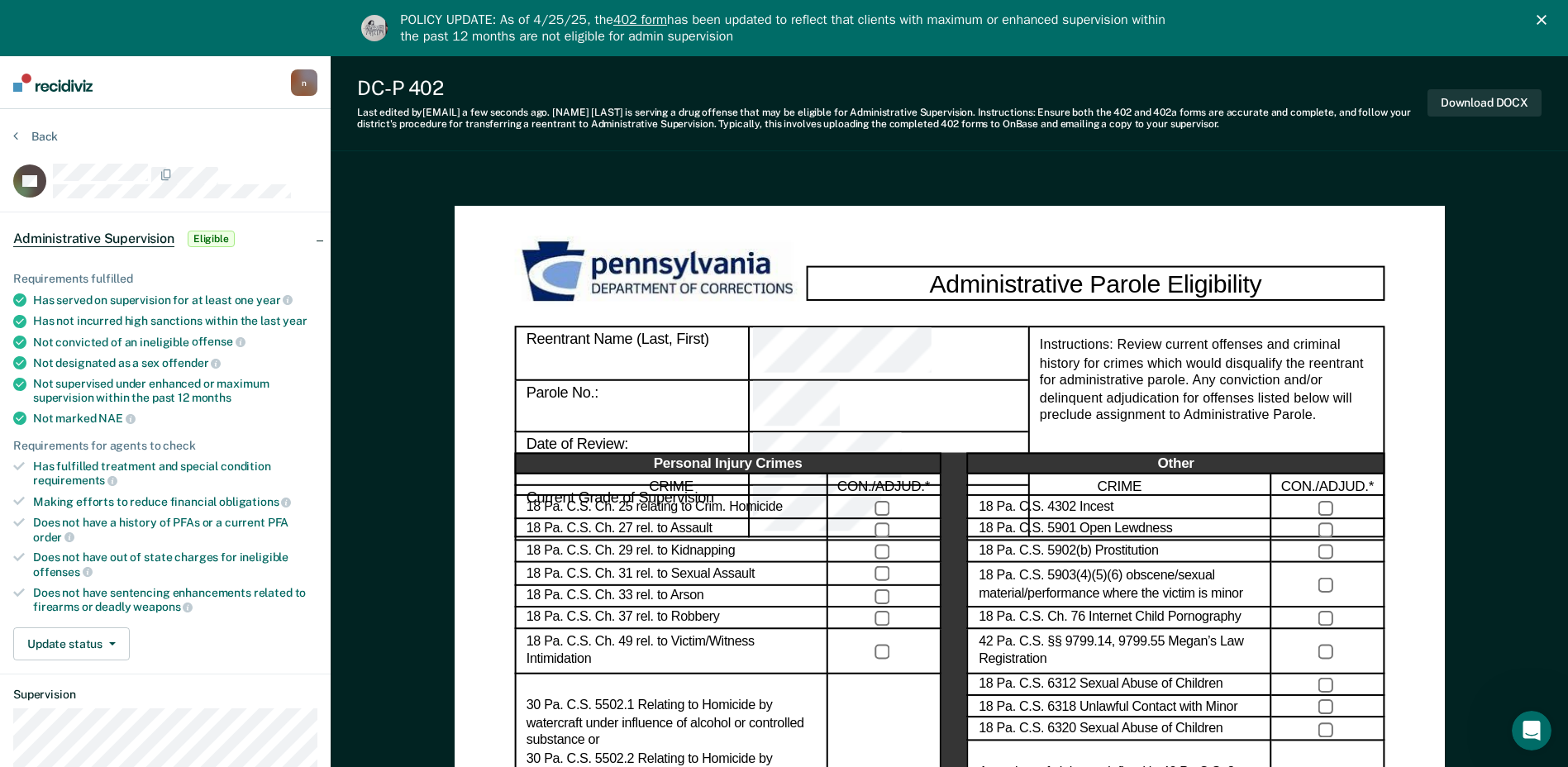 click on "Back RO   Administrative Supervision Eligible Requirements fulfilled Has served on supervision for at least one   year   Has not incurred high sanctions within the last   year Not convicted of an ineligible   offense   Not designated as a sex   offender   Not supervised under enhanced or maximum supervision within the past 12   months Not marked   NAE   Requirements for agents to check Has fulfilled treatment and special condition   requirements   Making efforts to reduce financial   obligations	   Does not have a history of PFAs or a current PFA order     Does not have out of state charges for ineligible   offenses   Does not have sentencing enhancements related to firearms or deadly   weapons   Update status Mark Pending Review Mark Ineligible Supervision Contact Relevant Contact Notes" at bounding box center (165, 840) 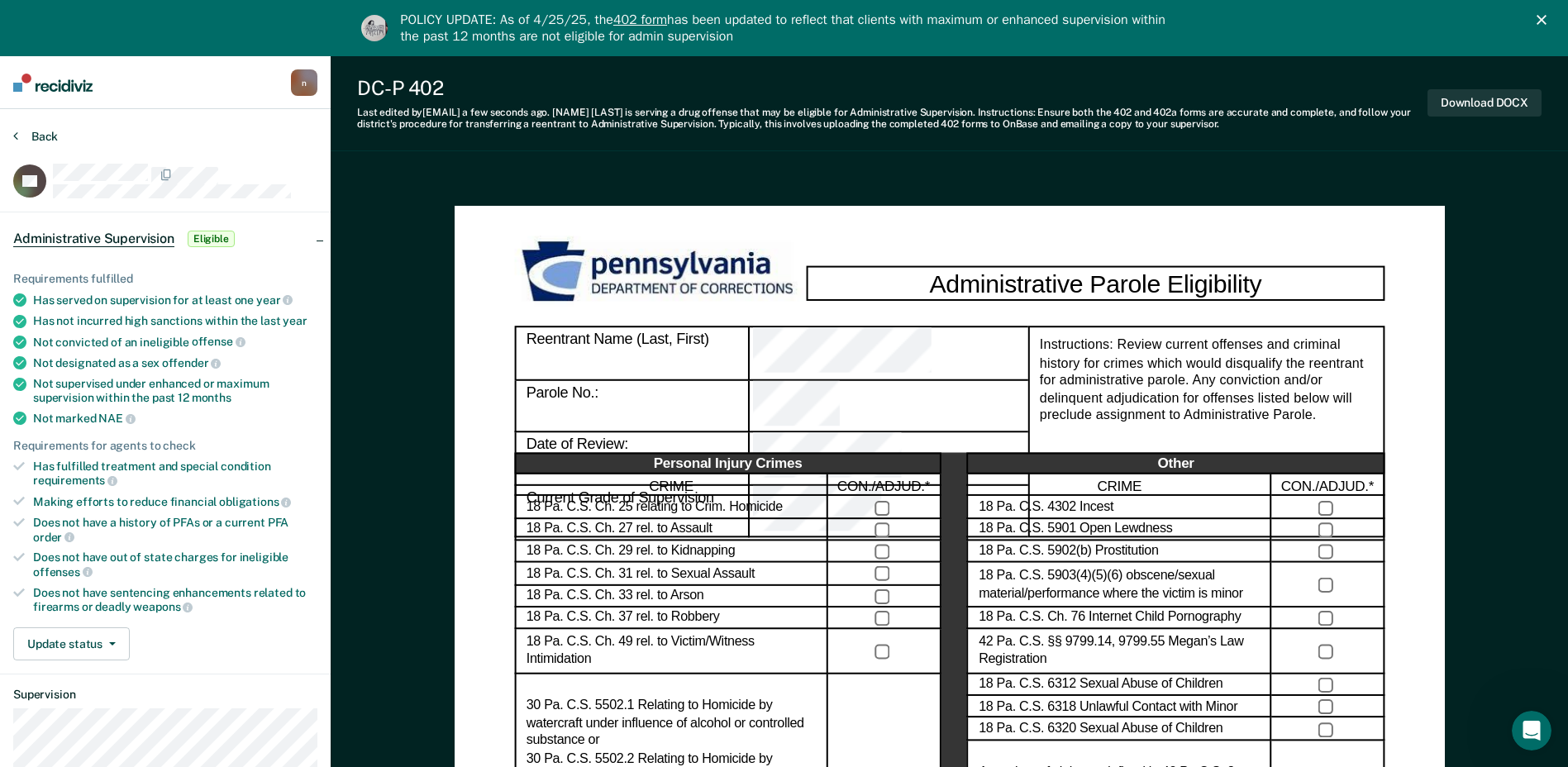 click on "Back" at bounding box center [36, 136] 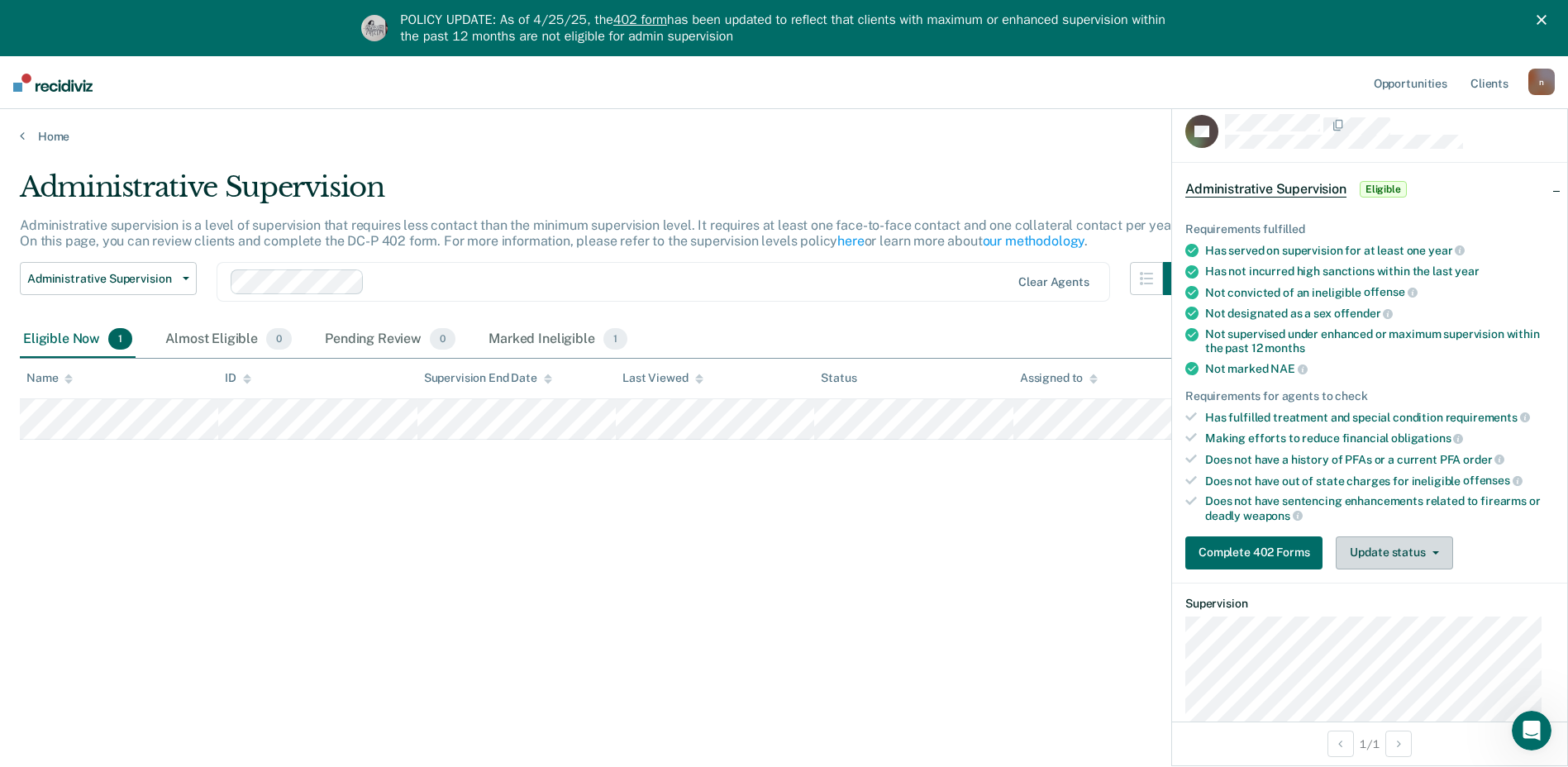 click on "Update status" at bounding box center [1394, 553] 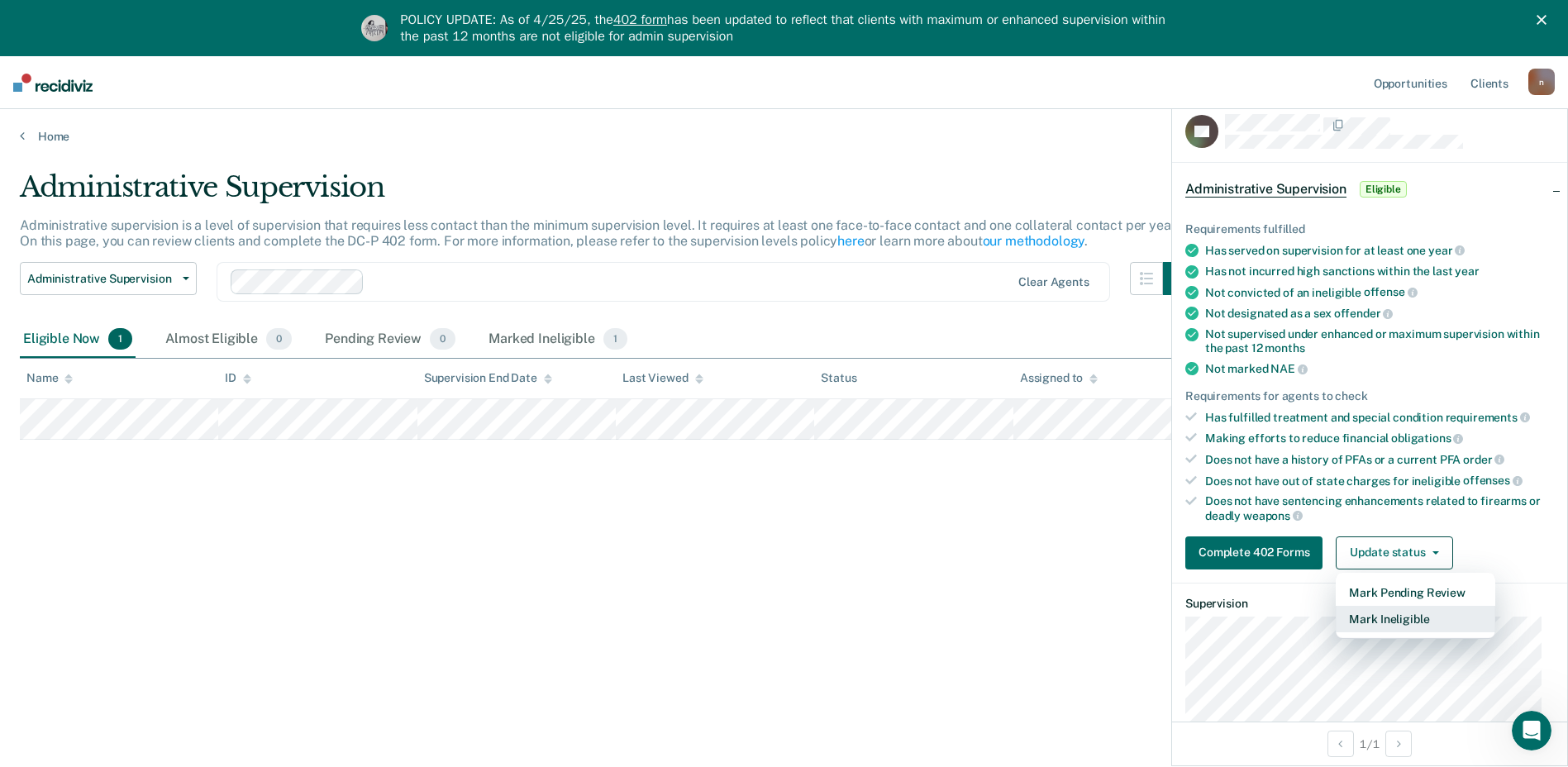 click on "Mark Ineligible" at bounding box center (1415, 619) 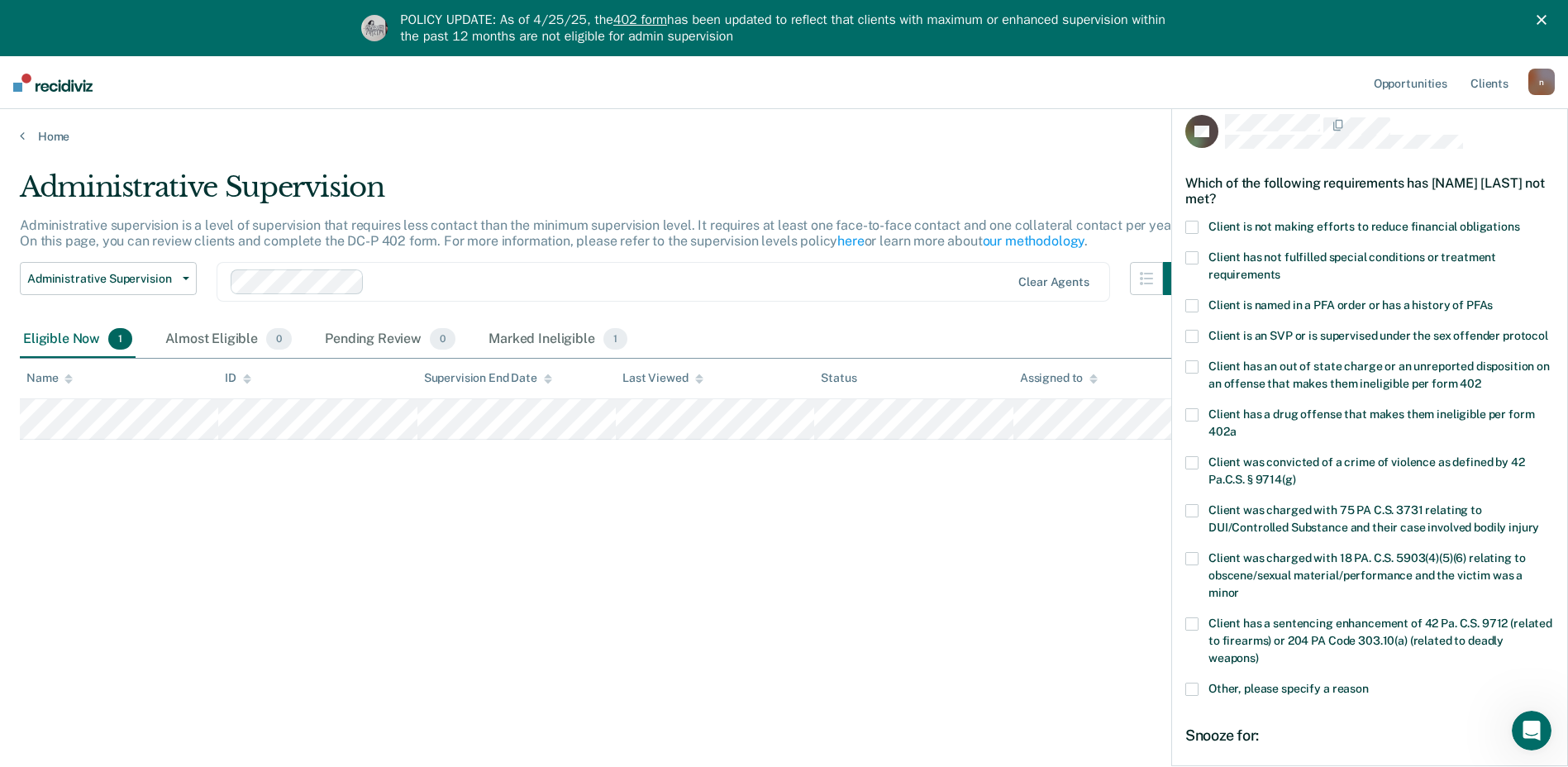 click at bounding box center (1192, 227) 